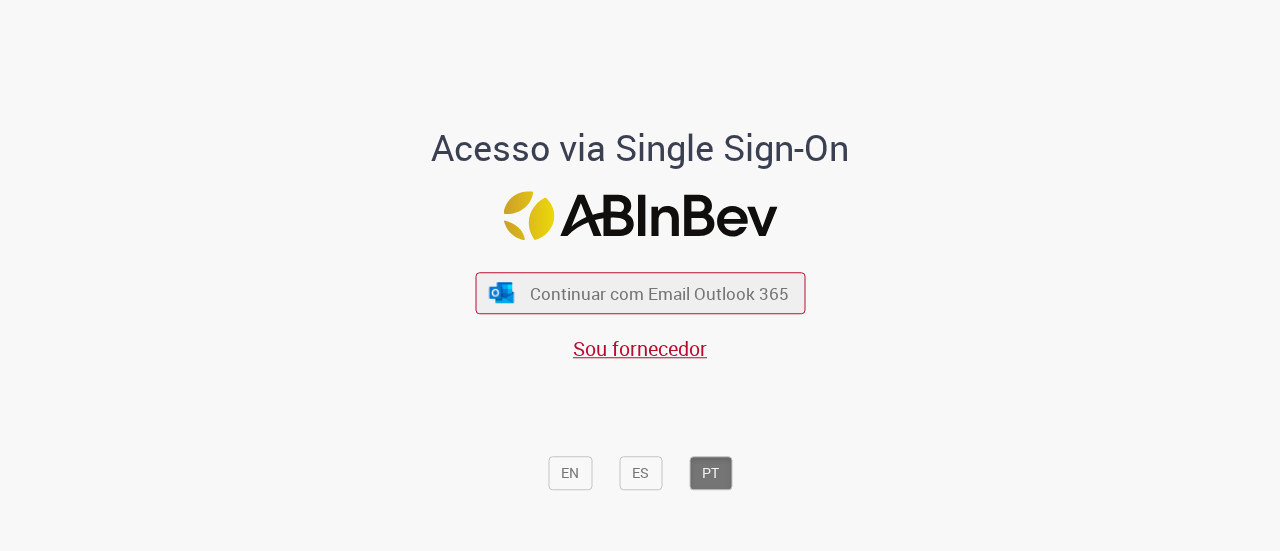 scroll, scrollTop: 0, scrollLeft: 0, axis: both 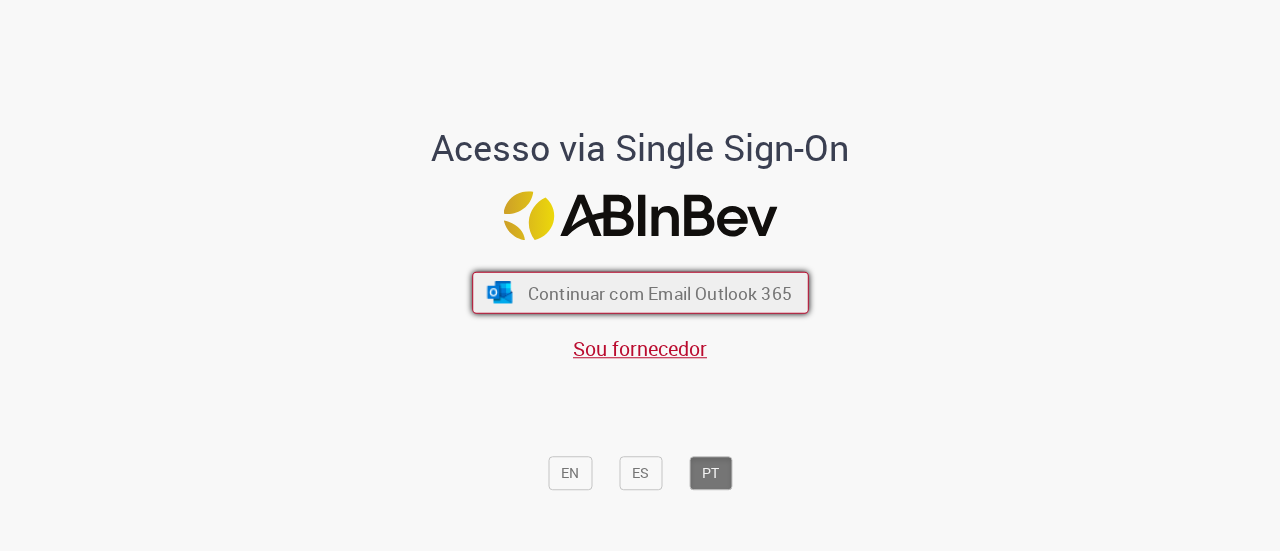 click on "Continuar com Email Outlook 365" at bounding box center [640, 293] 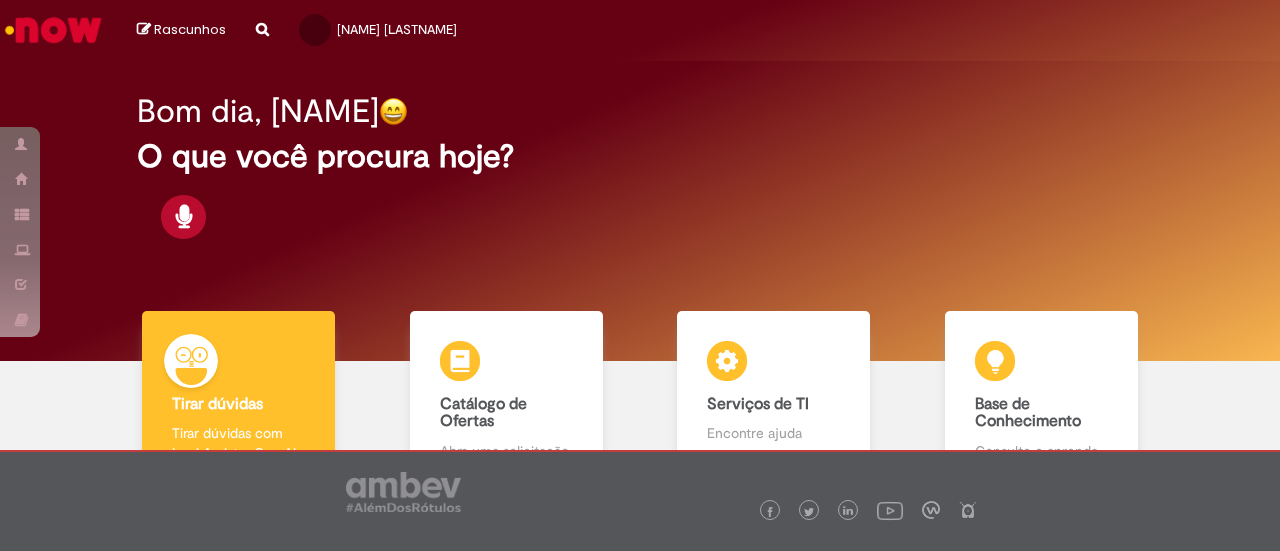 scroll, scrollTop: 0, scrollLeft: 0, axis: both 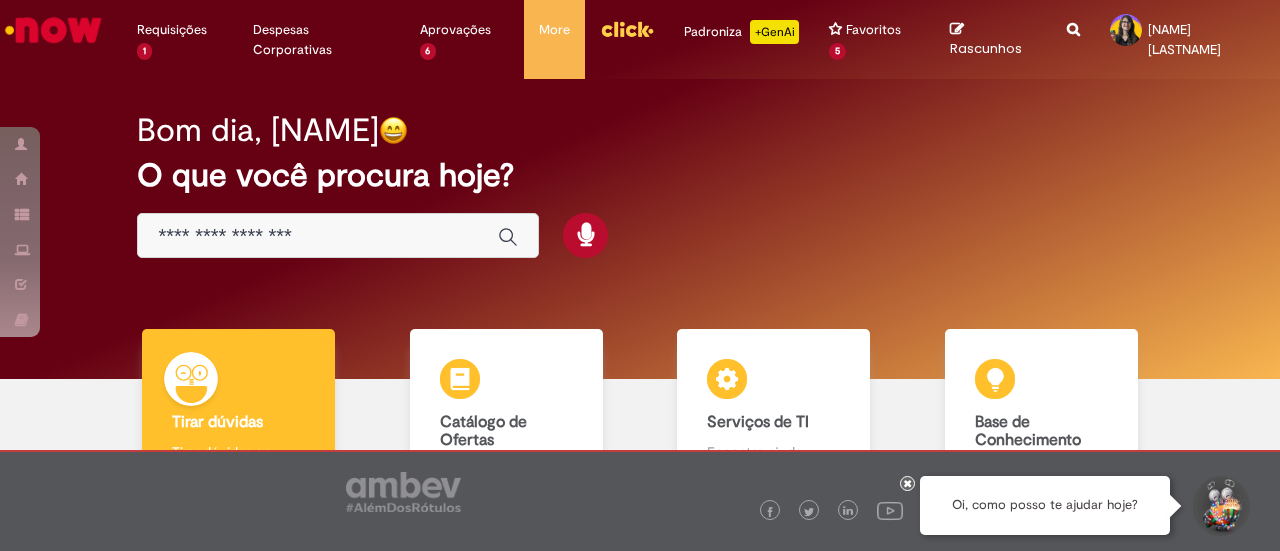 click at bounding box center [338, 235] 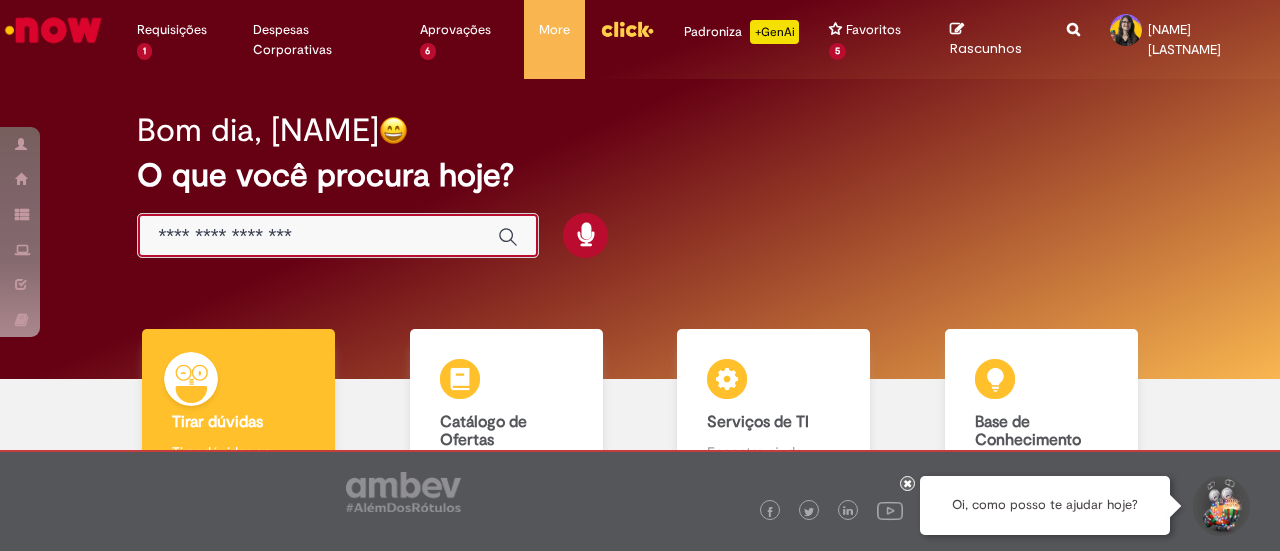 click at bounding box center [318, 236] 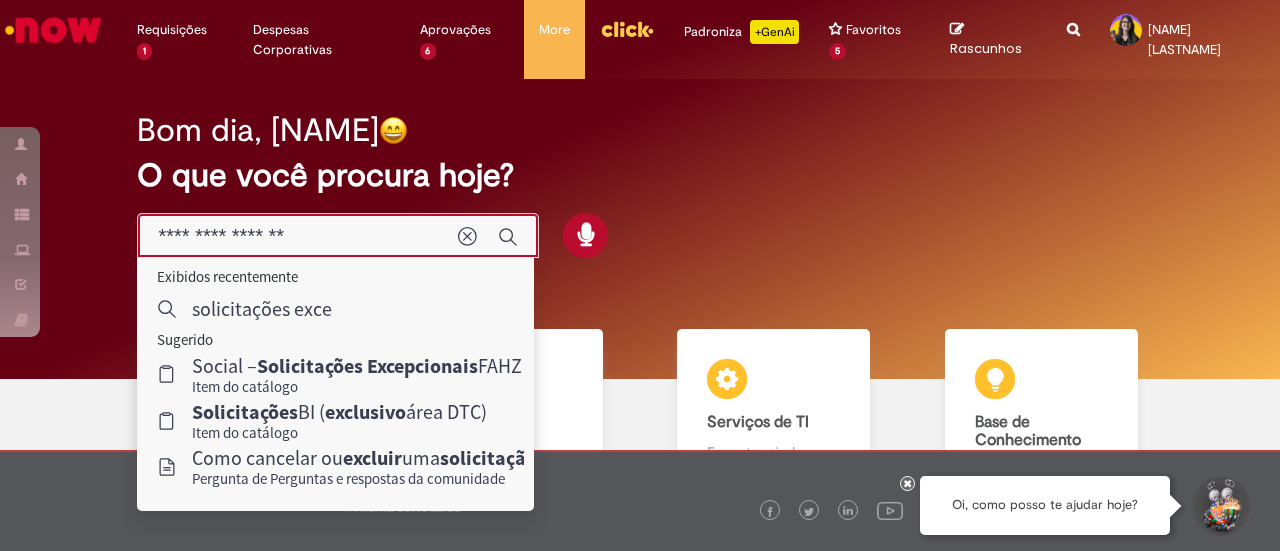 type on "**********" 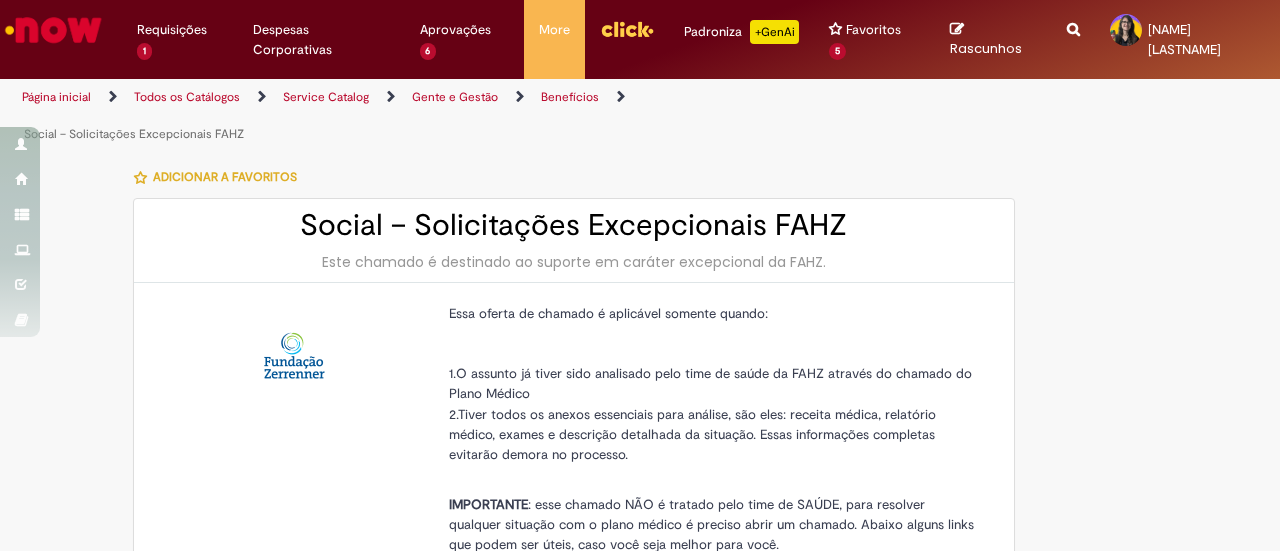 type on "********" 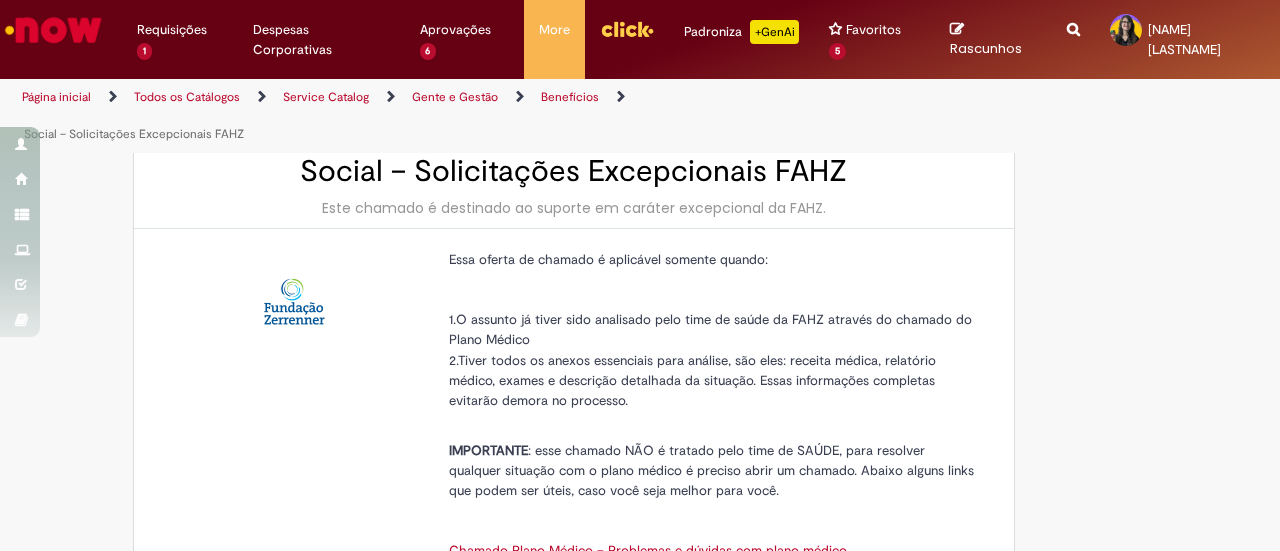 scroll, scrollTop: 56, scrollLeft: 0, axis: vertical 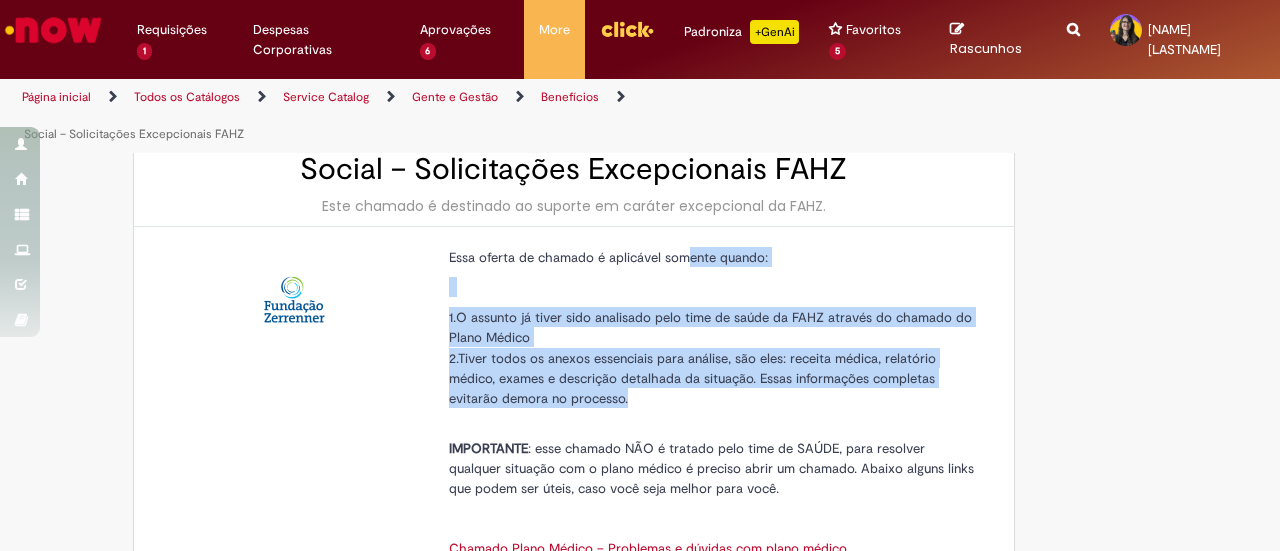 drag, startPoint x: 680, startPoint y: 254, endPoint x: 695, endPoint y: 405, distance: 151.74321 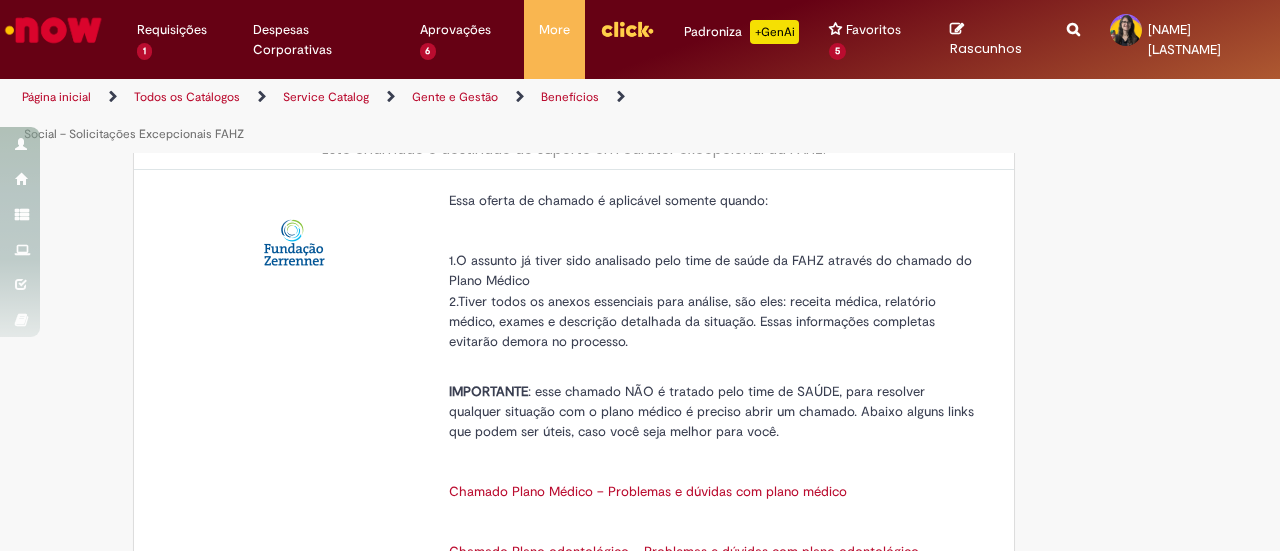 scroll, scrollTop: 122, scrollLeft: 0, axis: vertical 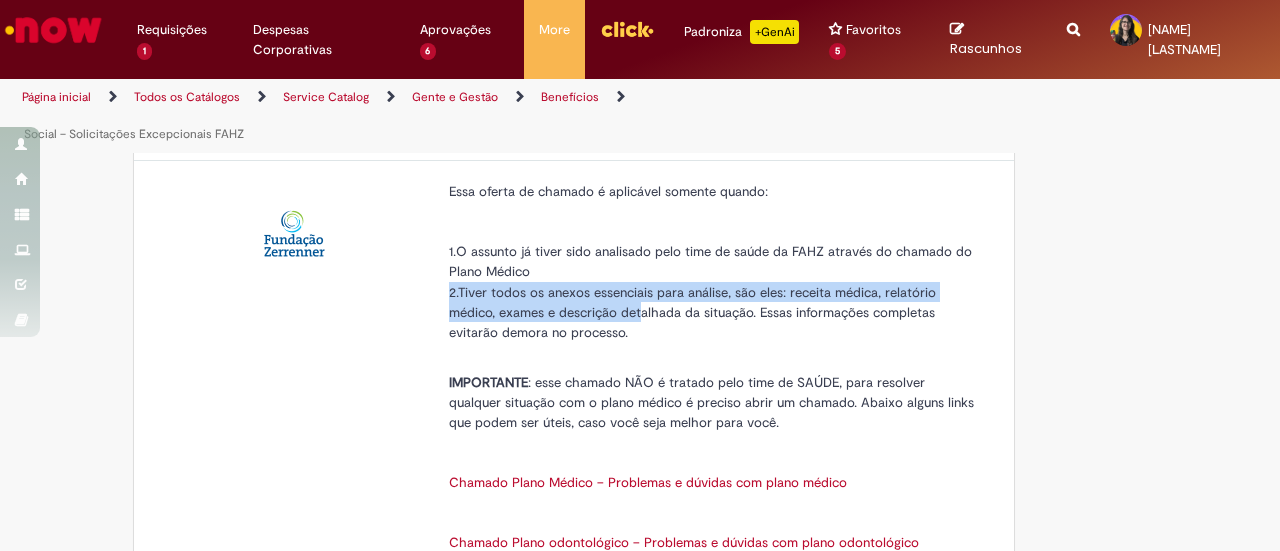drag, startPoint x: 598, startPoint y: 269, endPoint x: 641, endPoint y: 323, distance: 69.02898 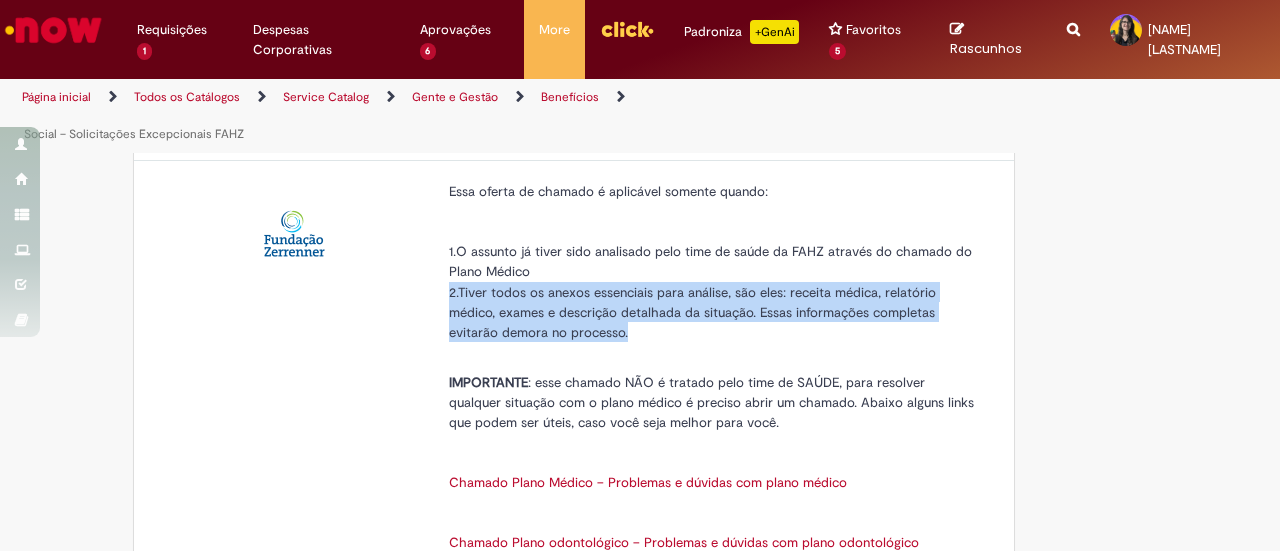 click on "2.Tiver todos os anexos essenciais para análise, são eles: receita médica, relatório médico, exames e descrição detalhada da situação. Essas informações completas evitarão demora no processo." at bounding box center [714, 312] 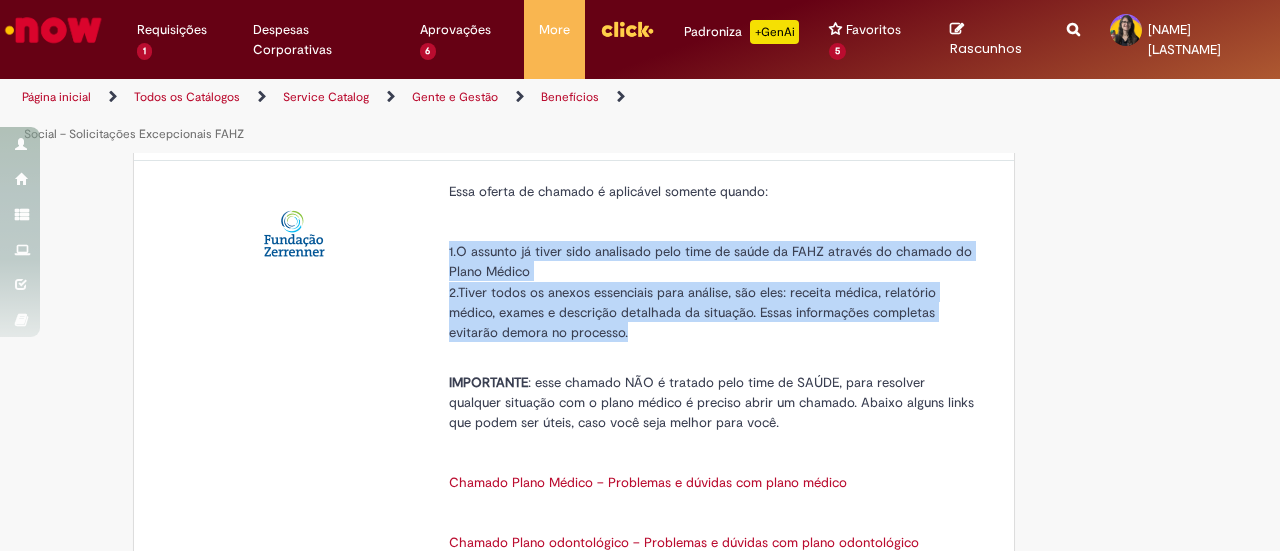 drag, startPoint x: 641, startPoint y: 323, endPoint x: 552, endPoint y: 220, distance: 136.12494 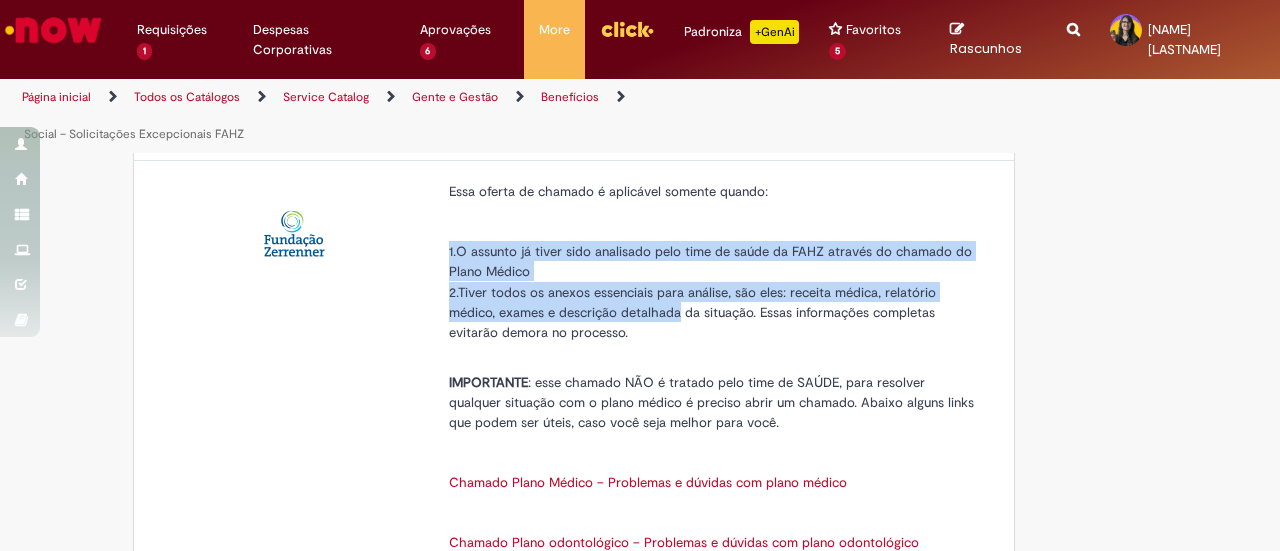 drag, startPoint x: 552, startPoint y: 220, endPoint x: 629, endPoint y: 301, distance: 111.75867 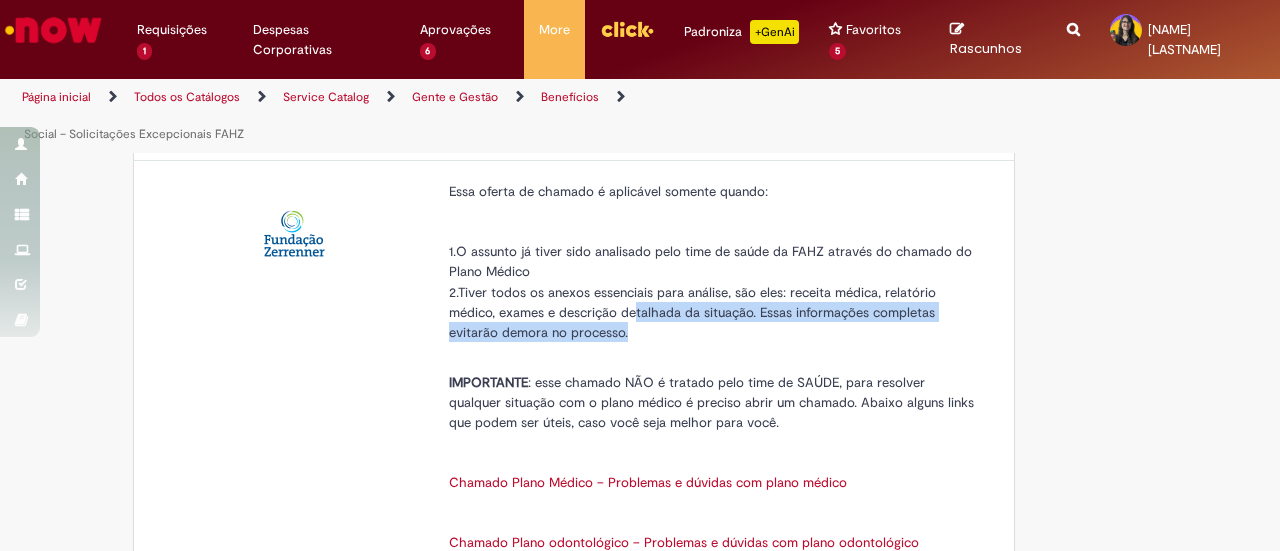 drag, startPoint x: 629, startPoint y: 301, endPoint x: 661, endPoint y: 332, distance: 44.553337 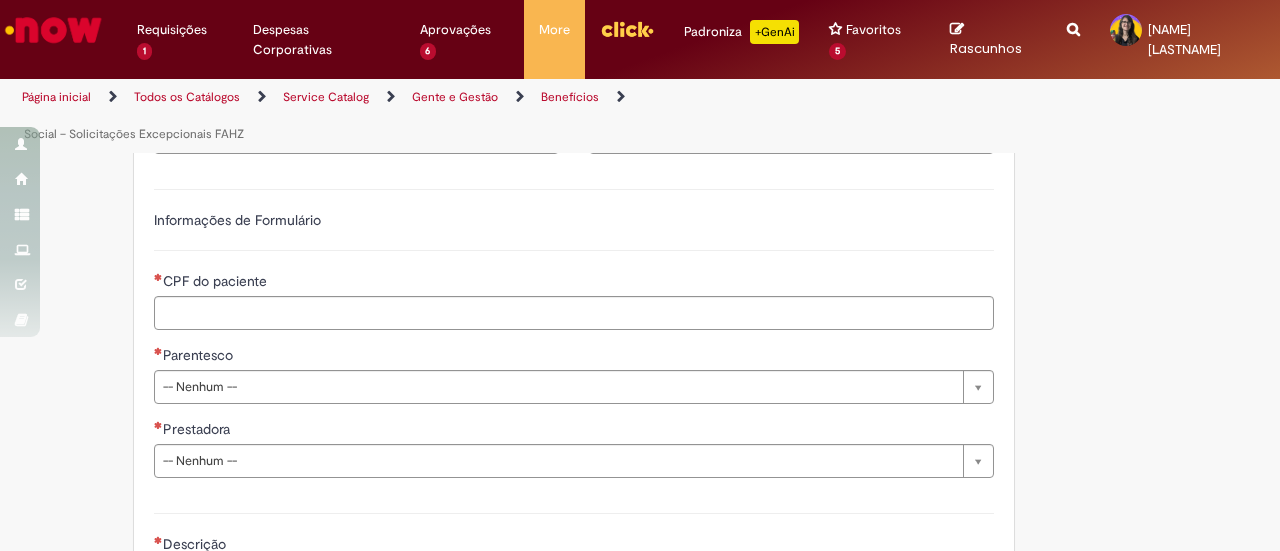 scroll, scrollTop: 978, scrollLeft: 0, axis: vertical 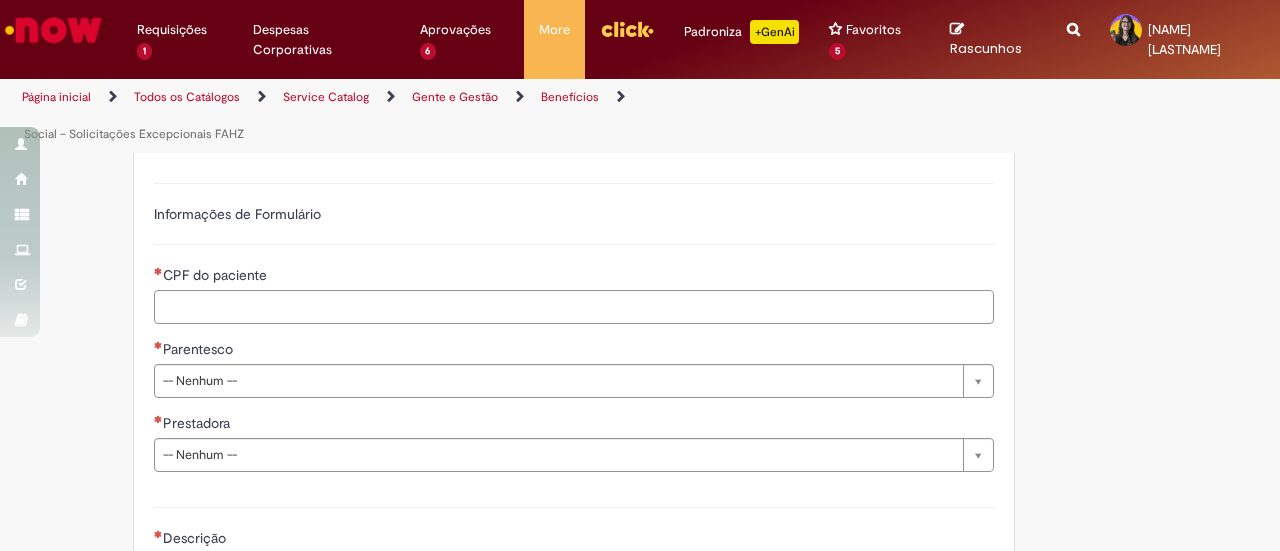 click on "CPF do paciente" at bounding box center (574, 307) 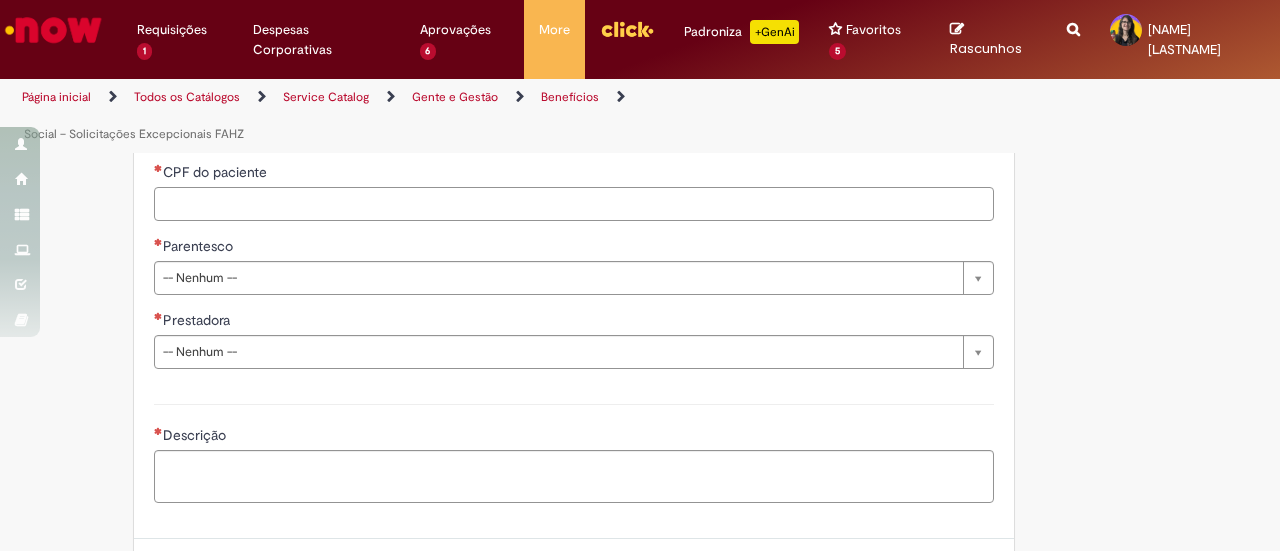 scroll, scrollTop: 1082, scrollLeft: 0, axis: vertical 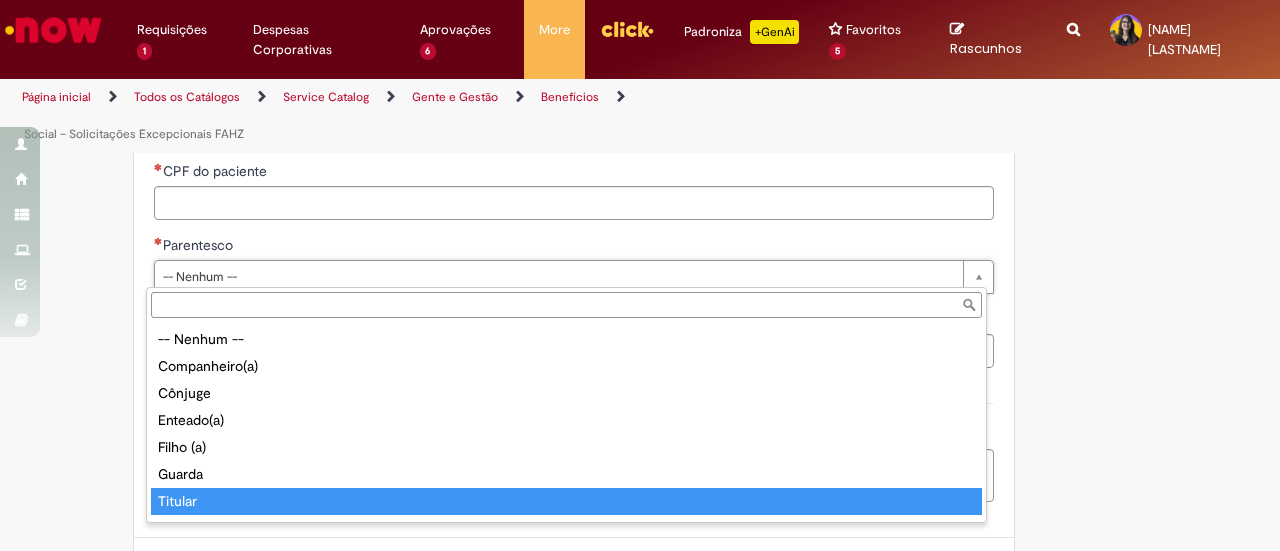 type on "*******" 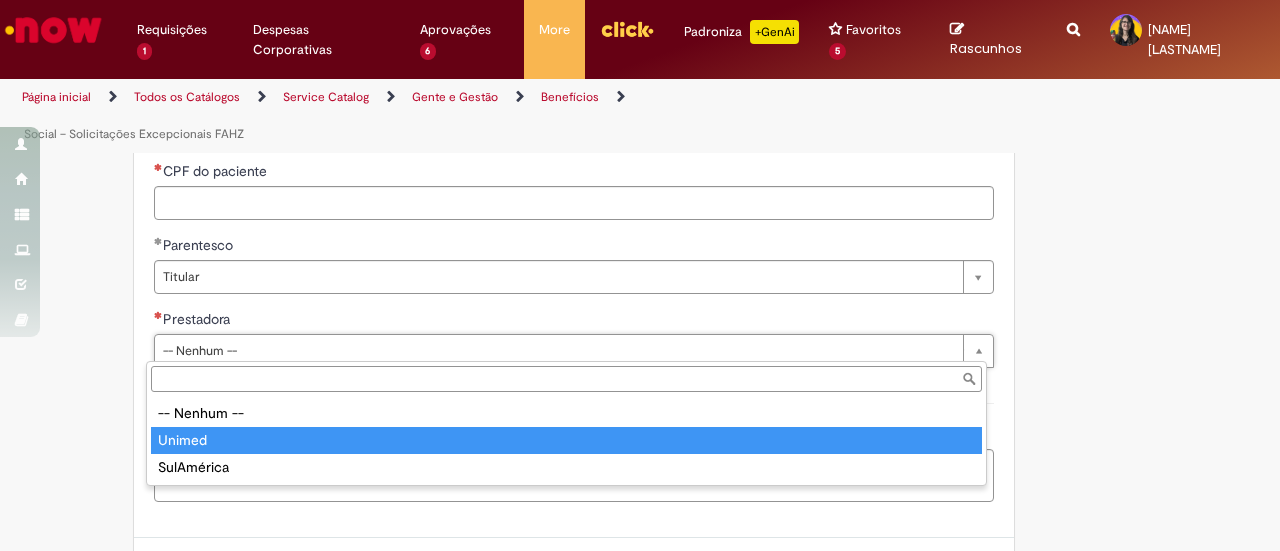 type on "******" 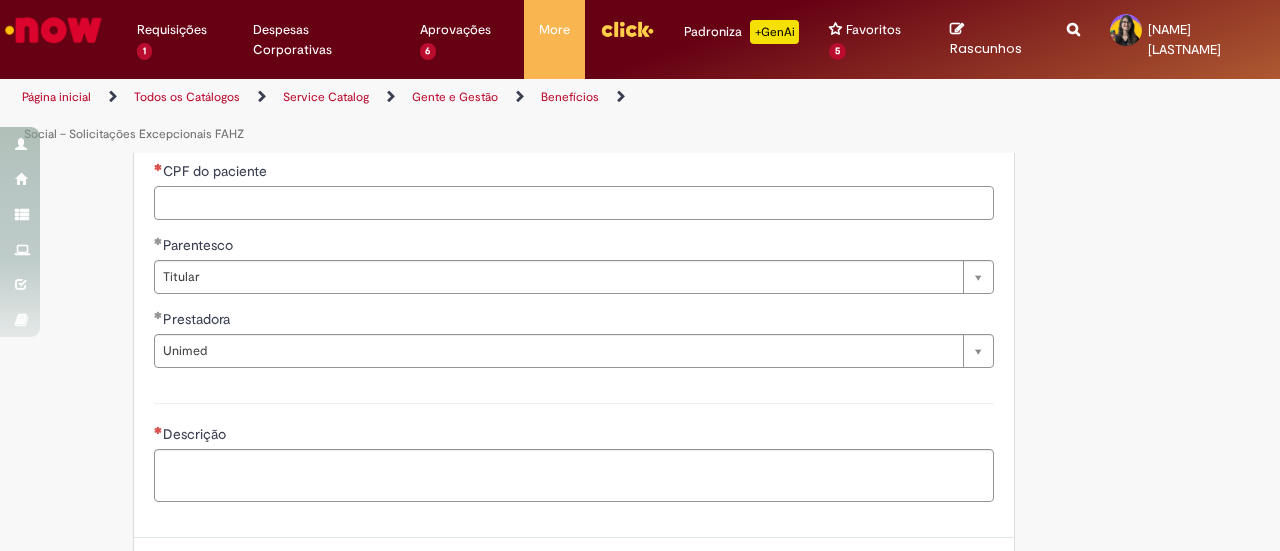 click on "CPF do paciente" at bounding box center (574, 203) 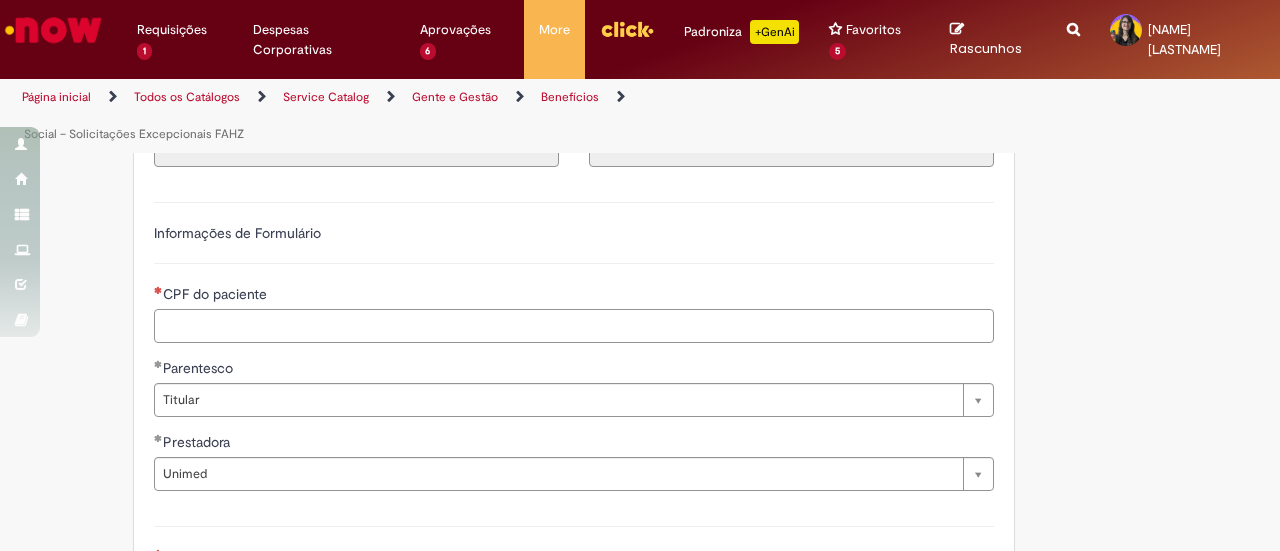 scroll, scrollTop: 956, scrollLeft: 0, axis: vertical 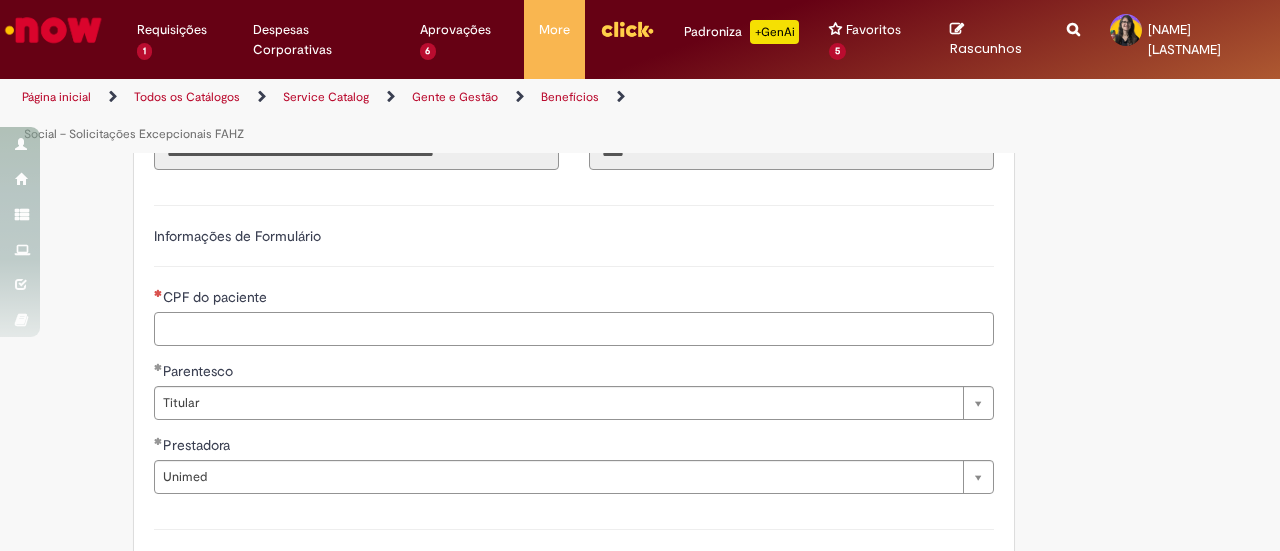 paste on "**********" 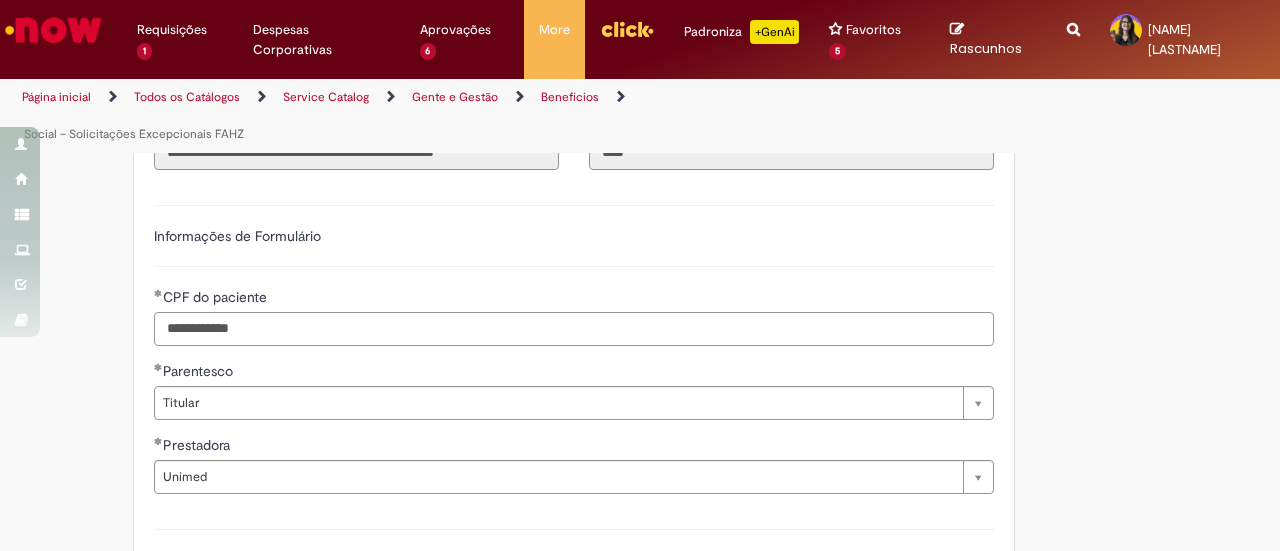 type on "**********" 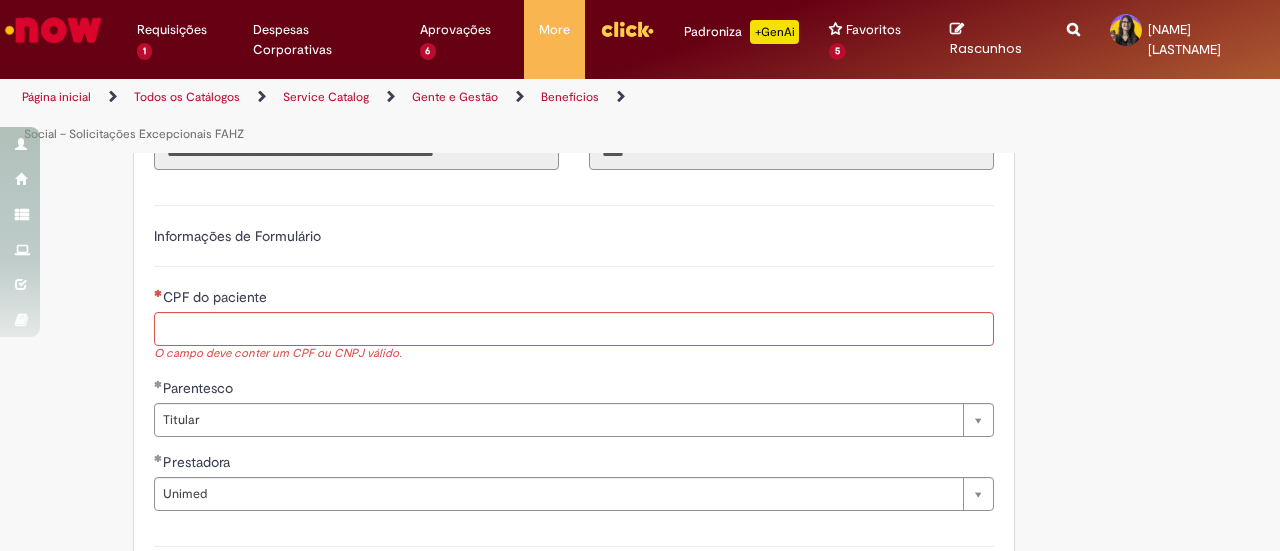 click on "Adicionar a Favoritos
Social – Solicitações Excepcionais FAHZ
Este chamado é destinado ao suporte em caráter excepcional da FAHZ.
Essa oferta de chamado é aplicável somente quando:
1.O assunto já tiver sido analisado pelo time de saúde da FAHZ através do chamado do Plano Médico
2.Tiver todos os anexos essenciais para análise, são eles: receita médica, relatório médico, exames e descrição detalhada da situação. Essas informações completas evitarão demora no processo.
IMPORTANTE : esse chamado NÃO é tratado pelo time de SAÚDE, para resolver qualquer situação com o plano médico é preciso abrir um chamado. Abaixo alguns links que podem ser úteis, caso você seja melhor para você.
Chamado Plano Médico – Problemas e dúvidas com plano médico
**" at bounding box center [640, 32] 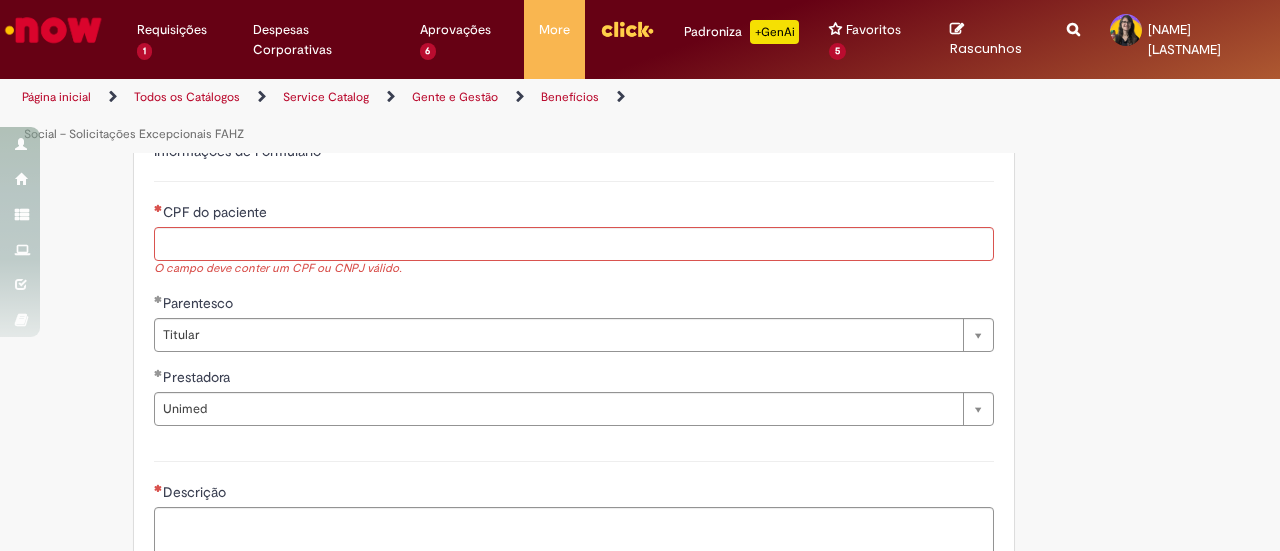 scroll, scrollTop: 1034, scrollLeft: 0, axis: vertical 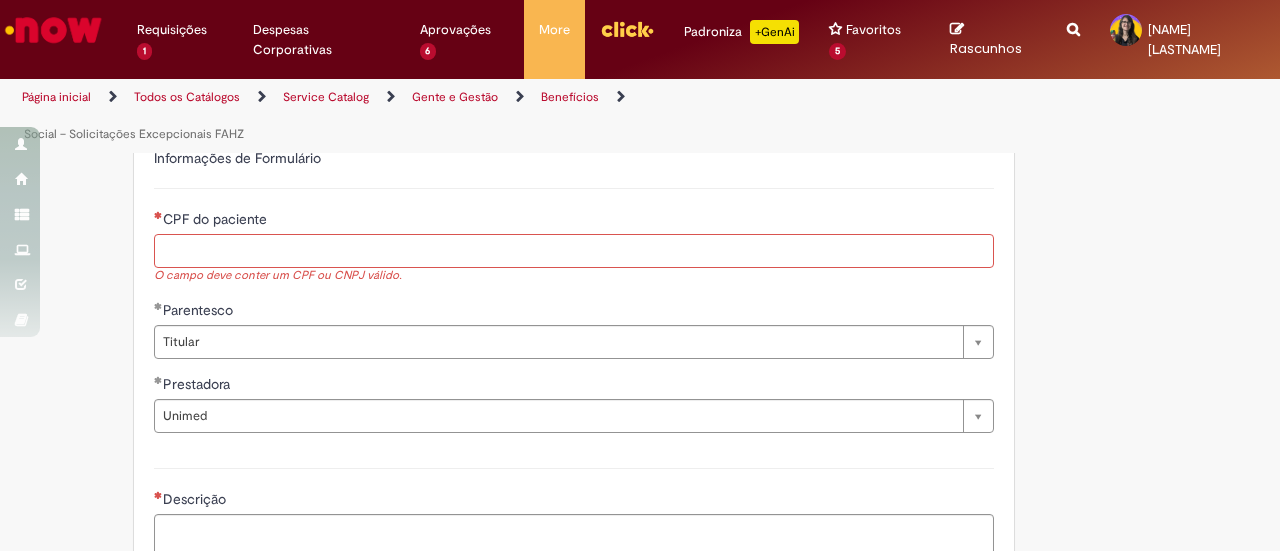 click on "CPF do paciente" at bounding box center (574, 251) 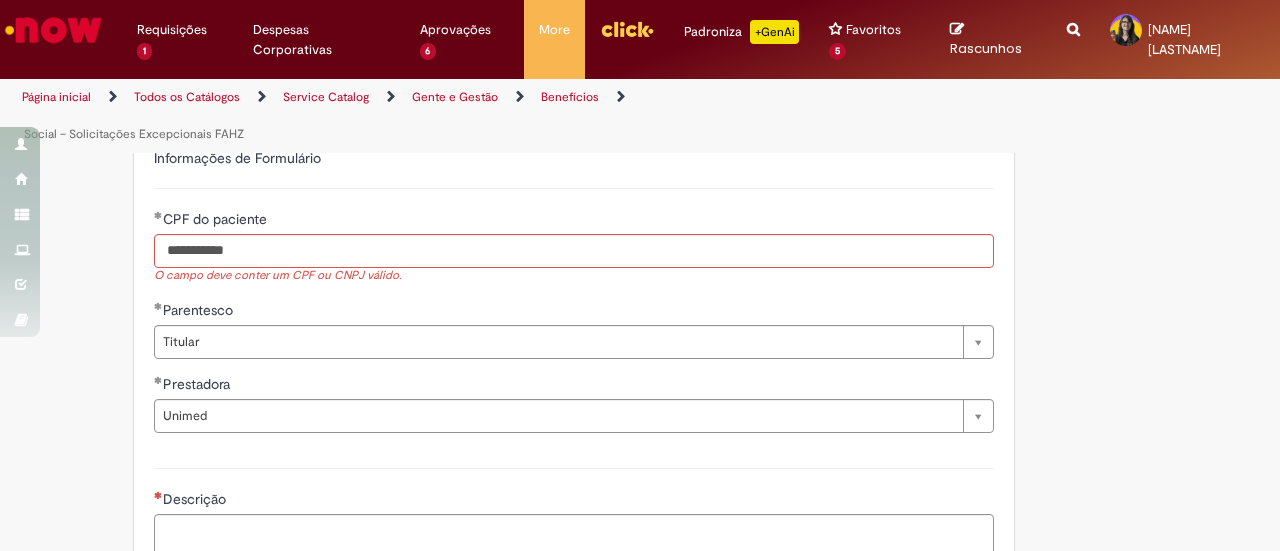 type on "**********" 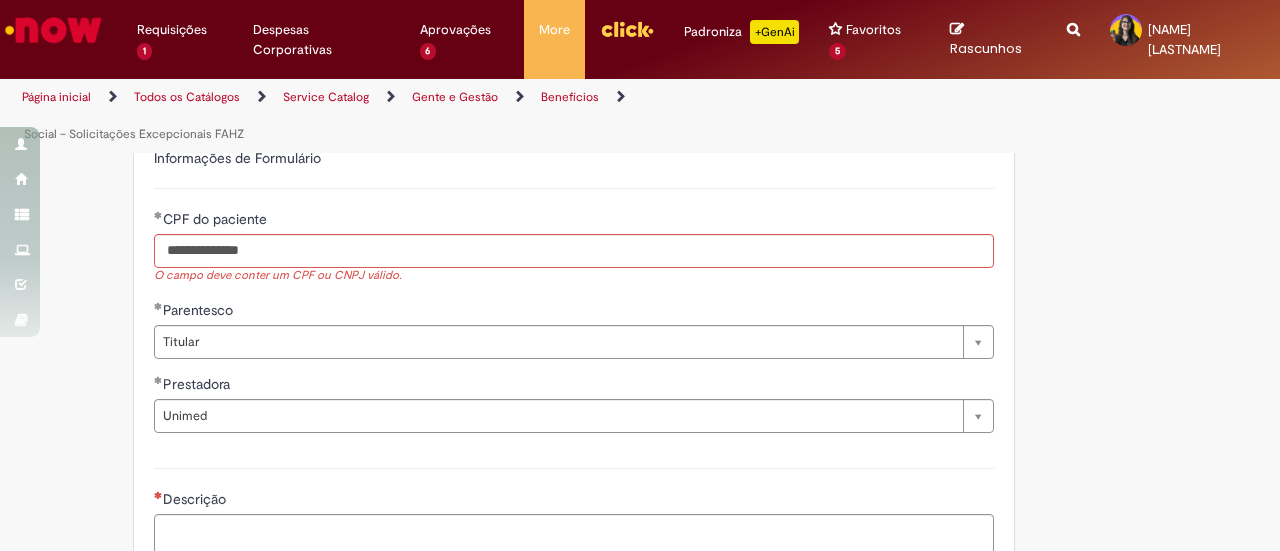 click on "Adicionar a Favoritos
Social – Solicitações Excepcionais FAHZ
Este chamado é destinado ao suporte em caráter excepcional da FAHZ.
Essa oferta de chamado é aplicável somente quando:
1.O assunto já tiver sido analisado pelo time de saúde da FAHZ através do chamado do Plano Médico
2.Tiver todos os anexos essenciais para análise, são eles: receita médica, relatório médico, exames e descrição detalhada da situação. Essas informações completas evitarão demora no processo.
IMPORTANTE : esse chamado NÃO é tratado pelo time de SAÚDE, para resolver qualquer situação com o plano médico é preciso abrir um chamado. Abaixo alguns links que podem ser úteis, caso você seja melhor para você.
Chamado Plano Médico – Problemas e dúvidas com plano médico
**" at bounding box center (640, -46) 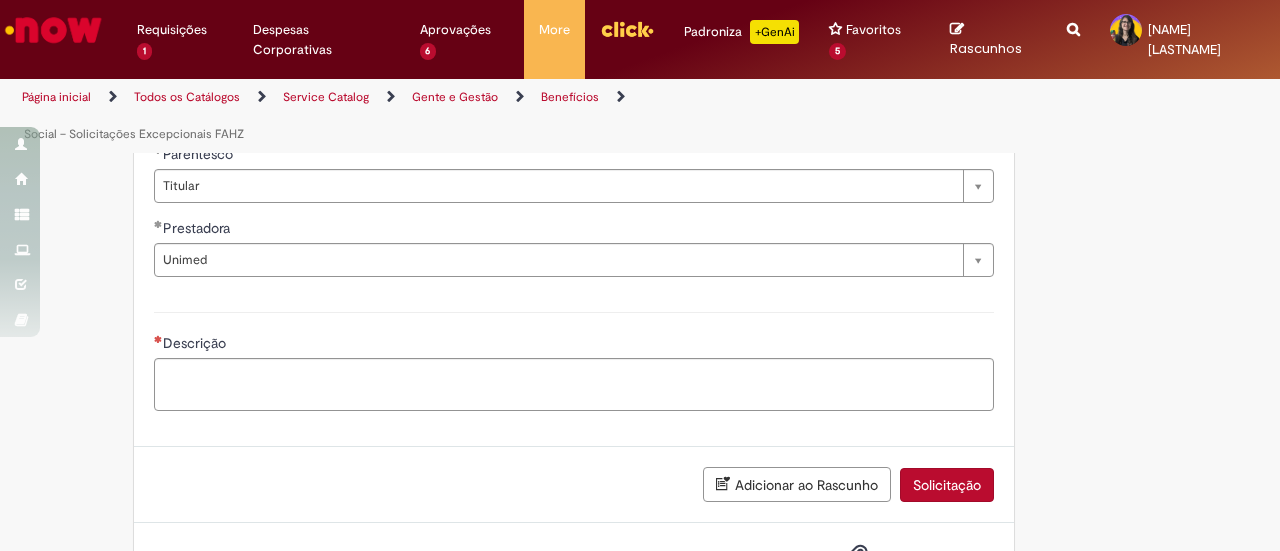 scroll, scrollTop: 1174, scrollLeft: 0, axis: vertical 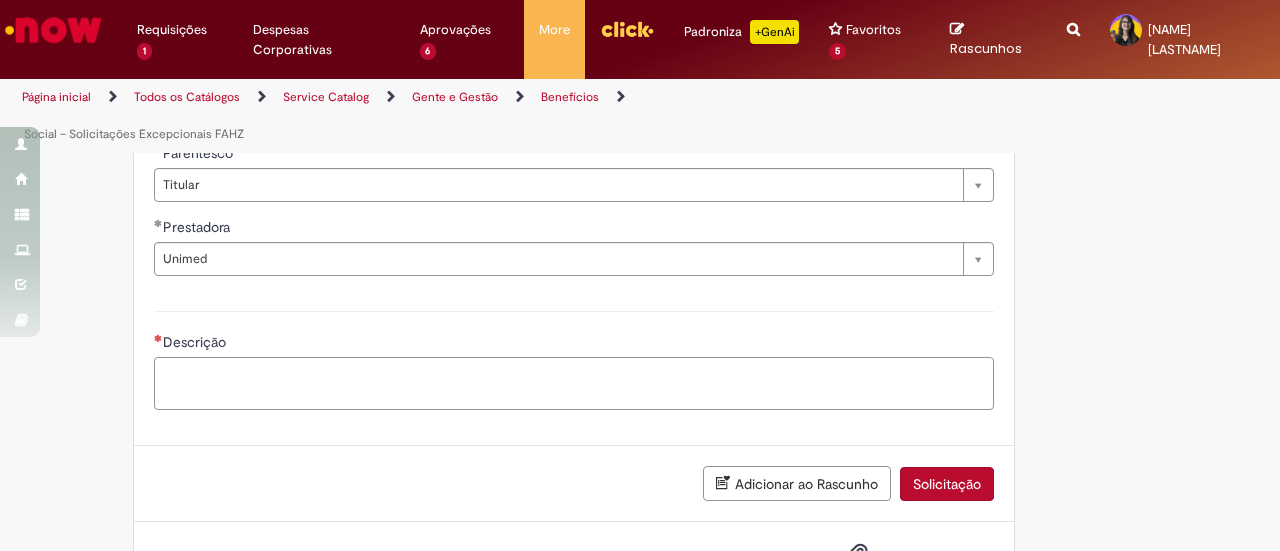 click on "Descrição" at bounding box center (574, 383) 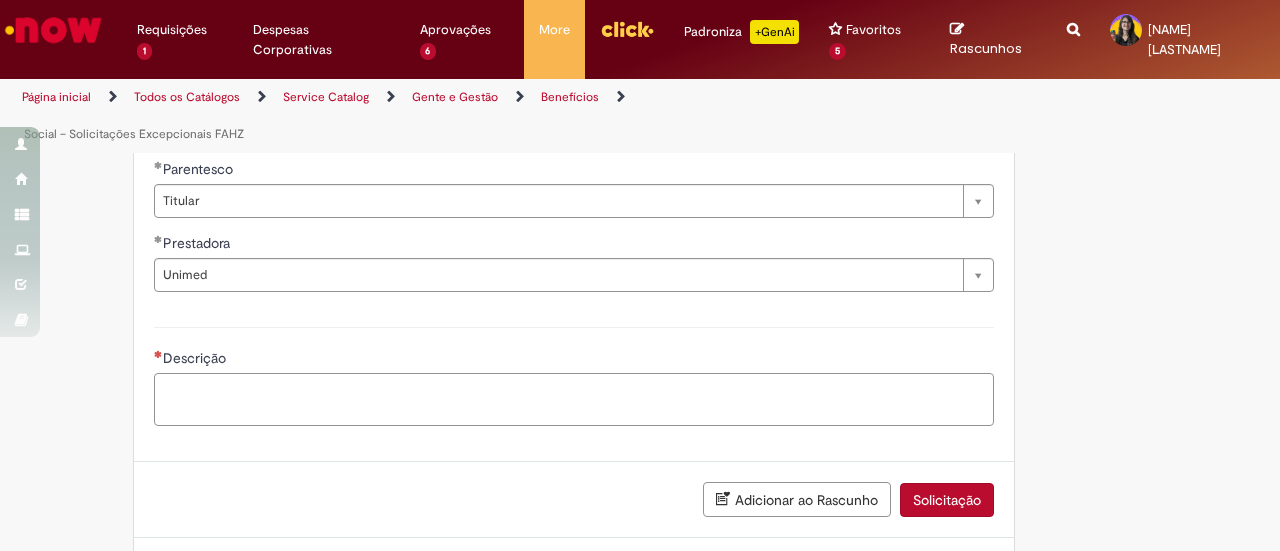 scroll, scrollTop: 1248, scrollLeft: 0, axis: vertical 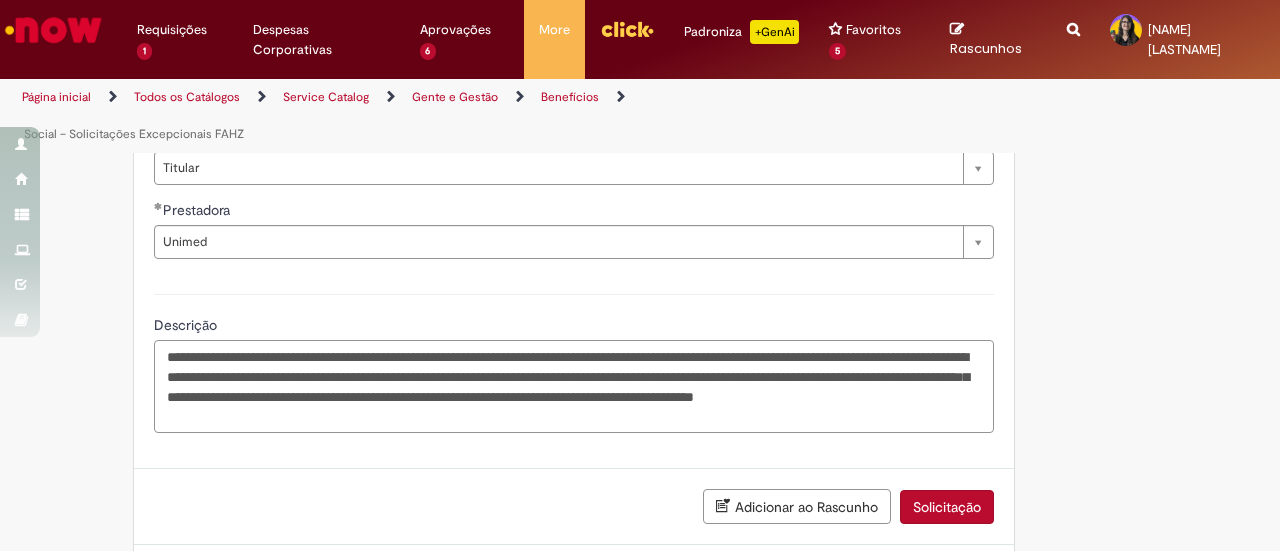 drag, startPoint x: 742, startPoint y: 379, endPoint x: 776, endPoint y: 399, distance: 39.446167 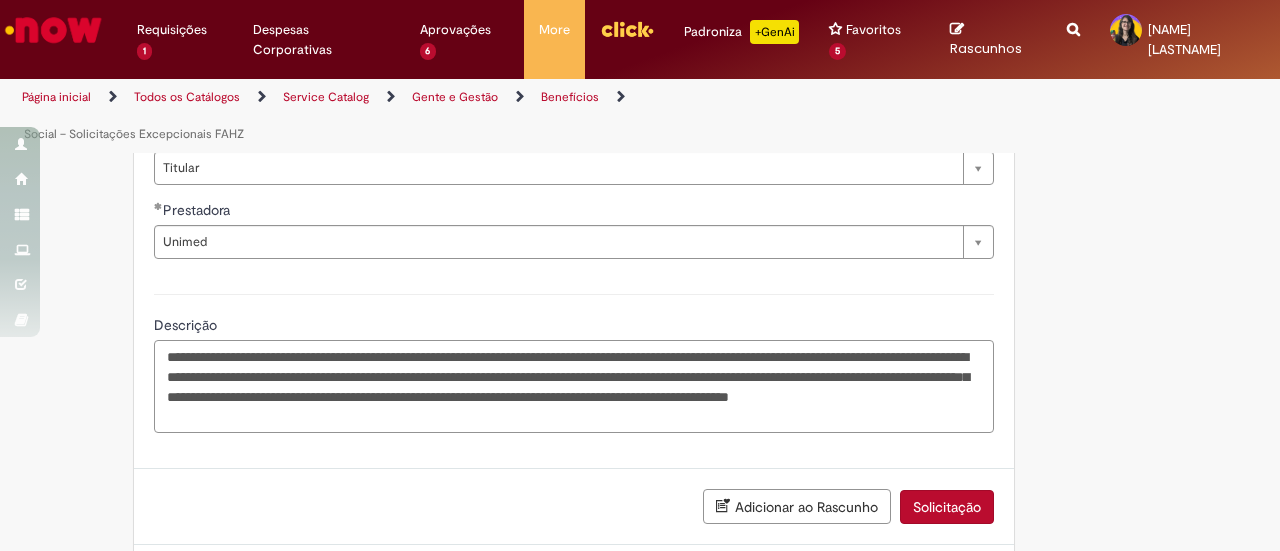 click on "**********" at bounding box center (574, 386) 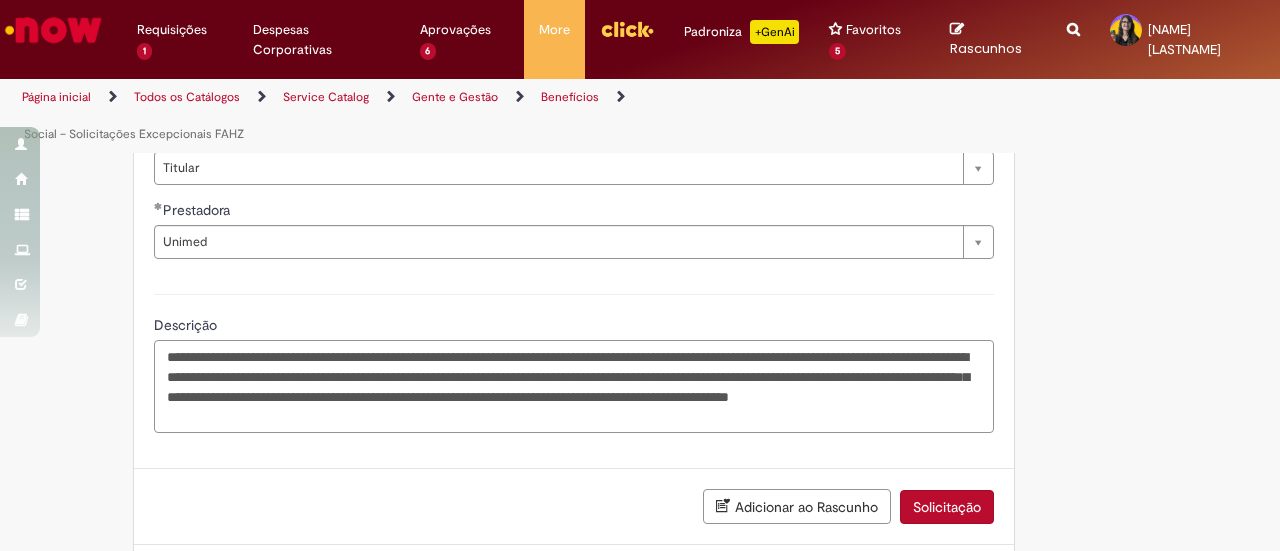 click on "**********" at bounding box center (574, 386) 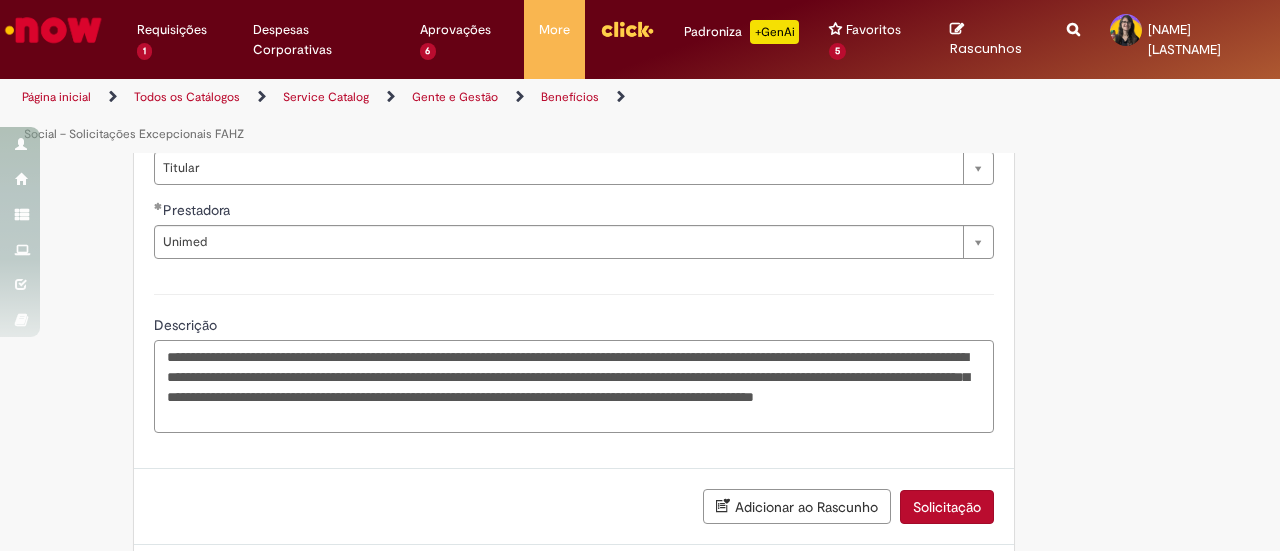 click on "**********" at bounding box center (574, 386) 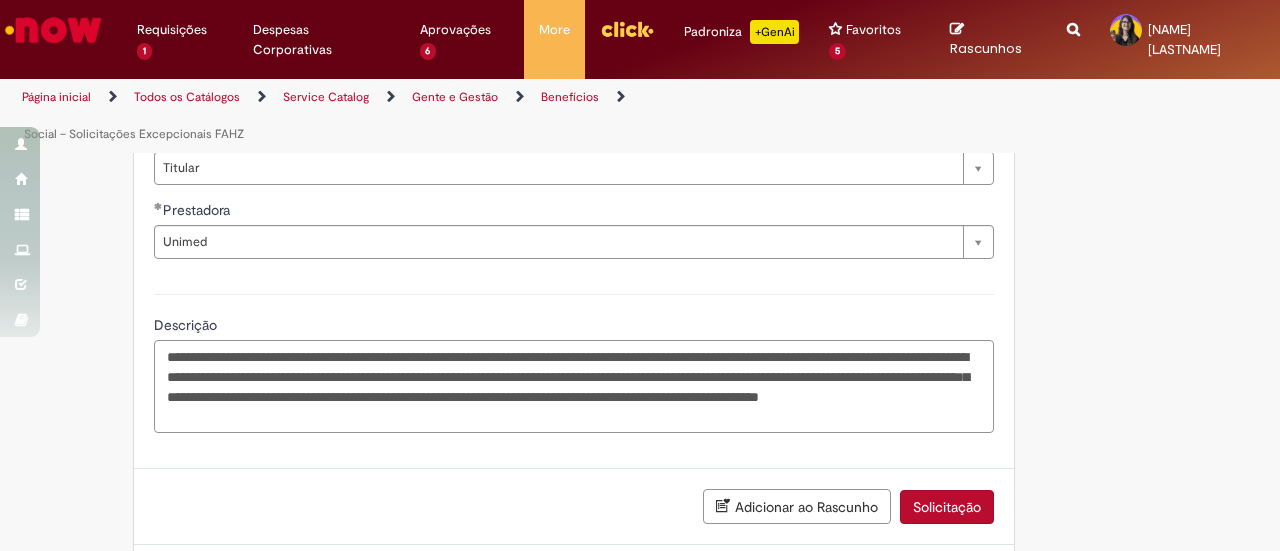 drag, startPoint x: 394, startPoint y: 403, endPoint x: 758, endPoint y: 417, distance: 364.26913 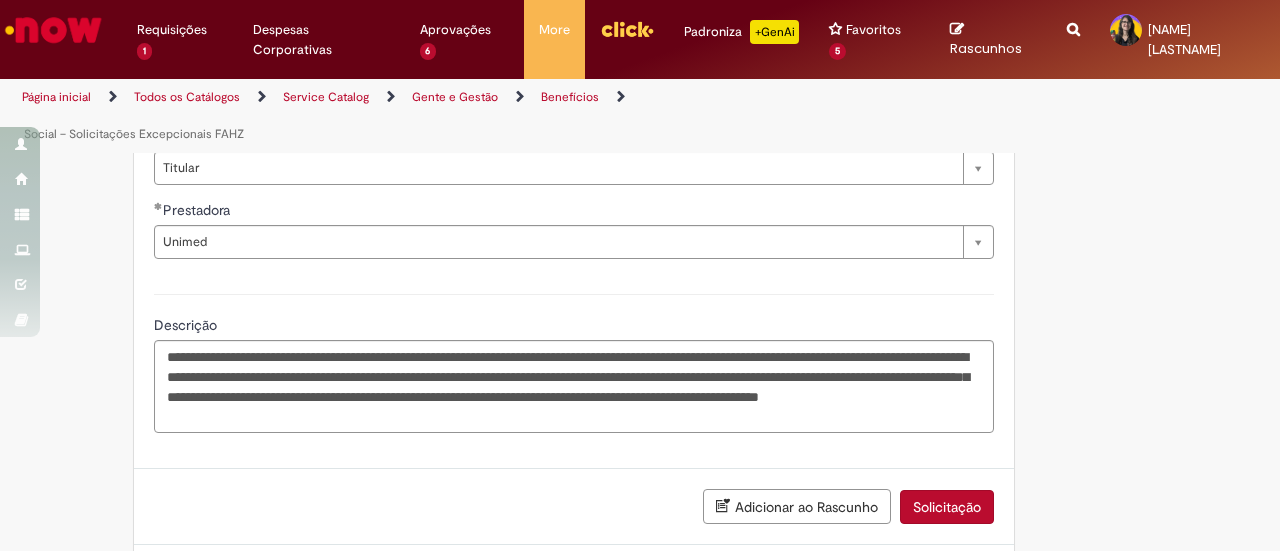 click on "Adicionar ao Rascunho" at bounding box center (797, 506) 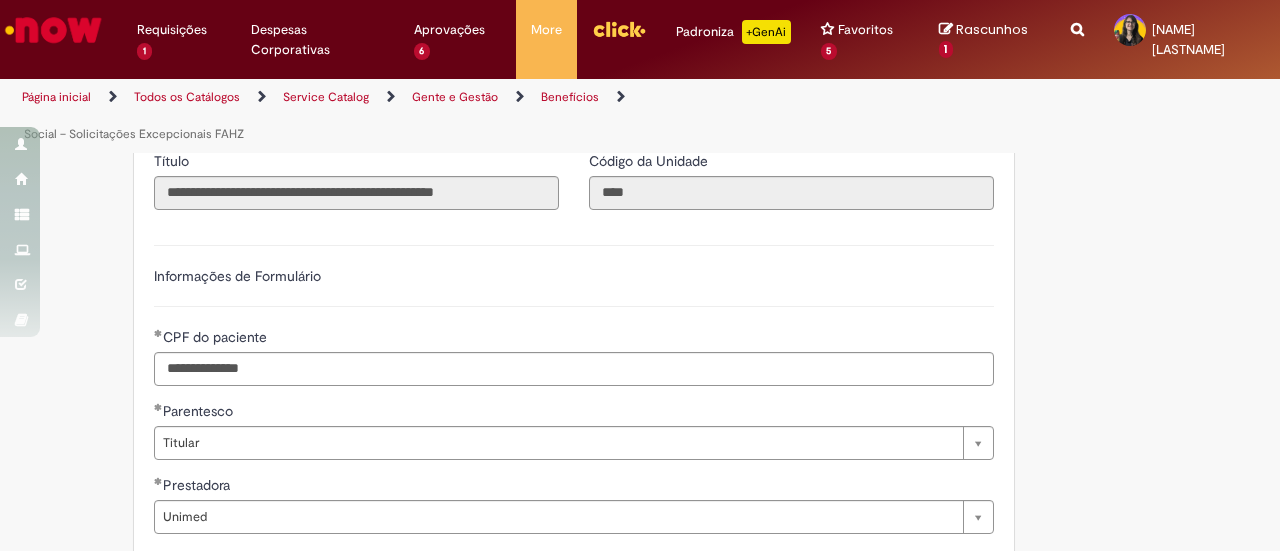scroll, scrollTop: 1360, scrollLeft: 0, axis: vertical 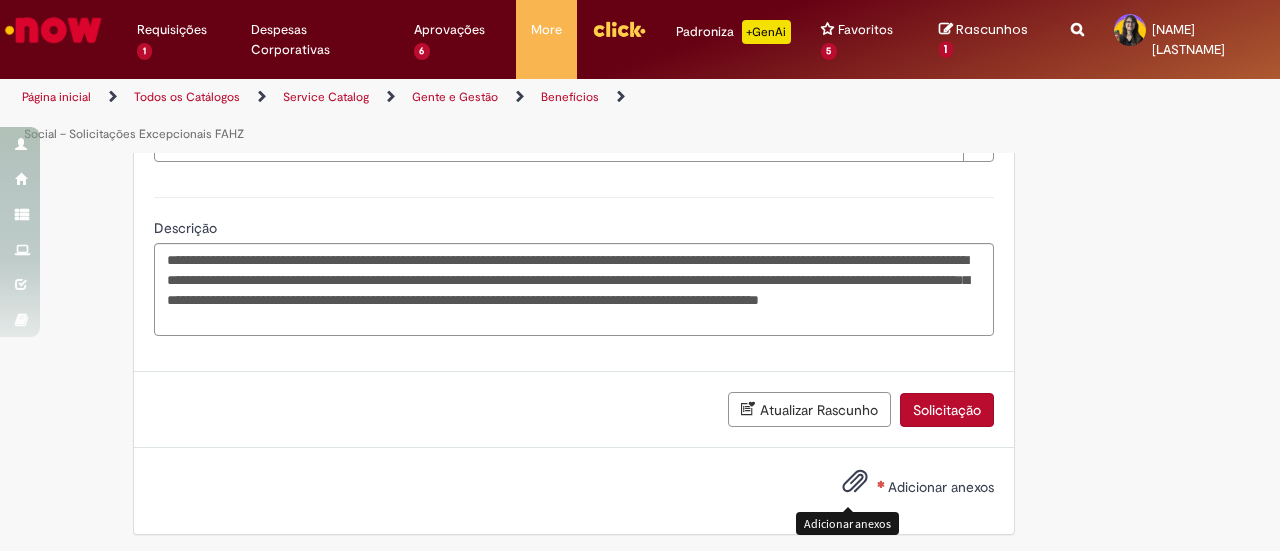 click at bounding box center (855, 482) 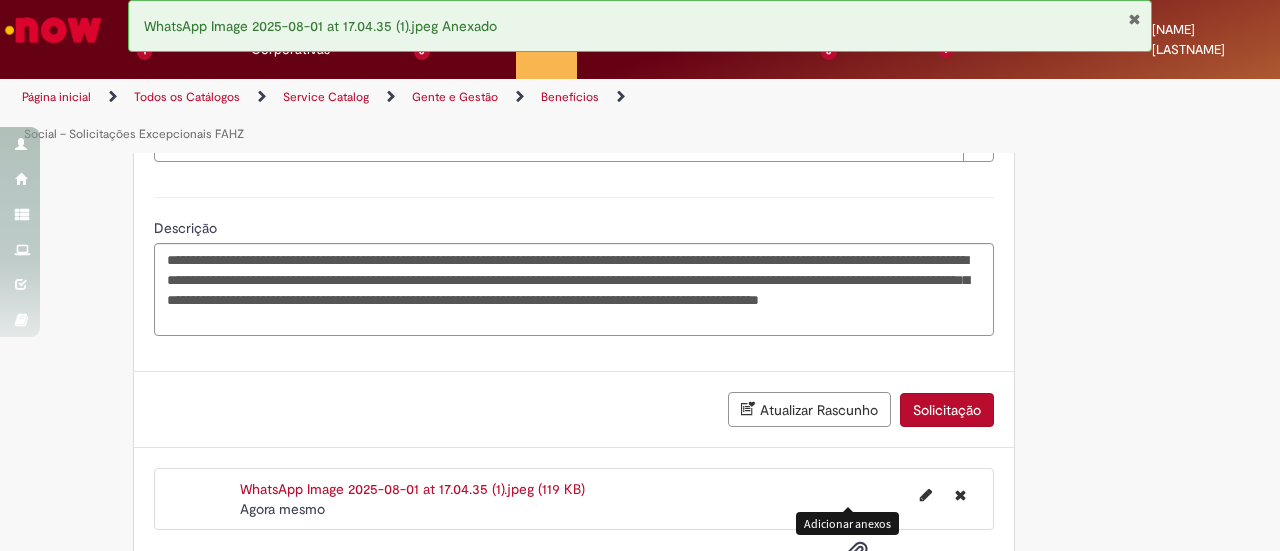 scroll, scrollTop: 1444, scrollLeft: 0, axis: vertical 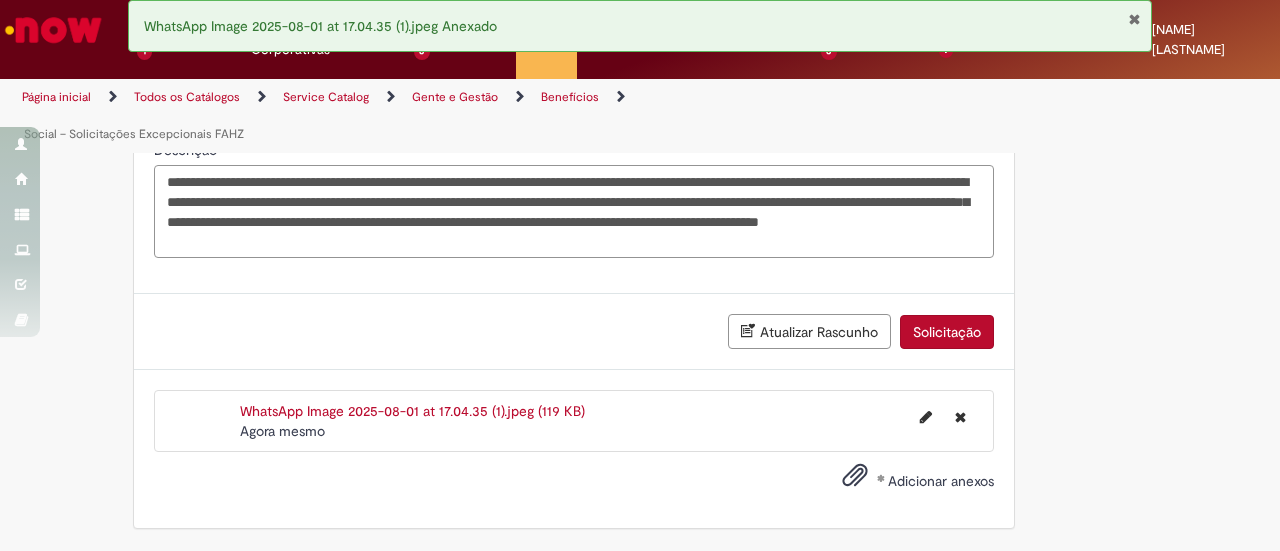 click on "**********" at bounding box center (574, 211) 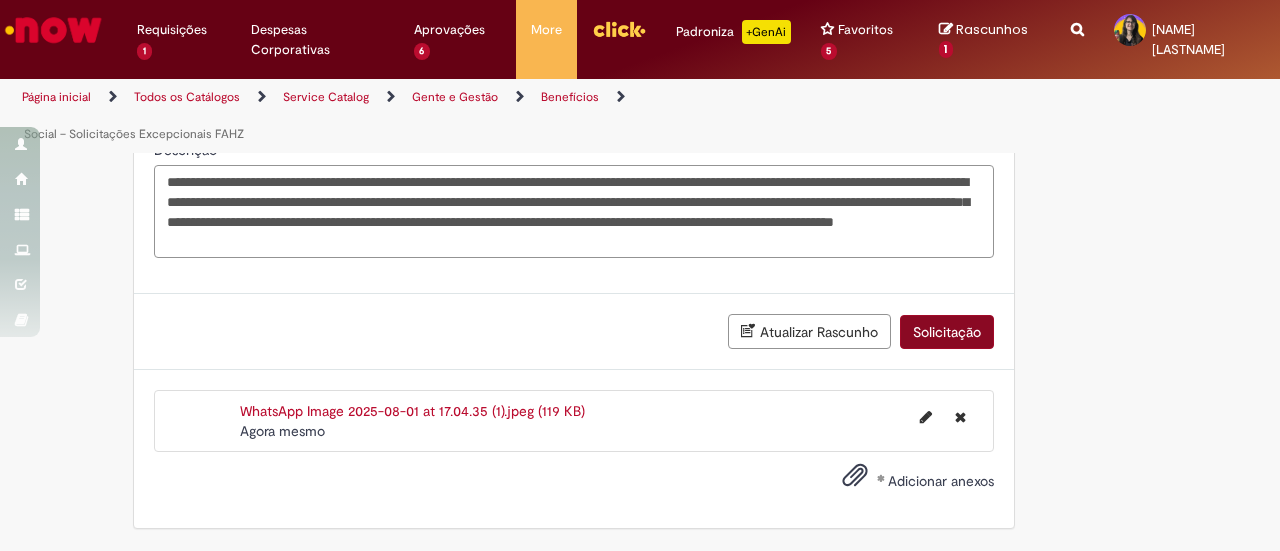 type on "**********" 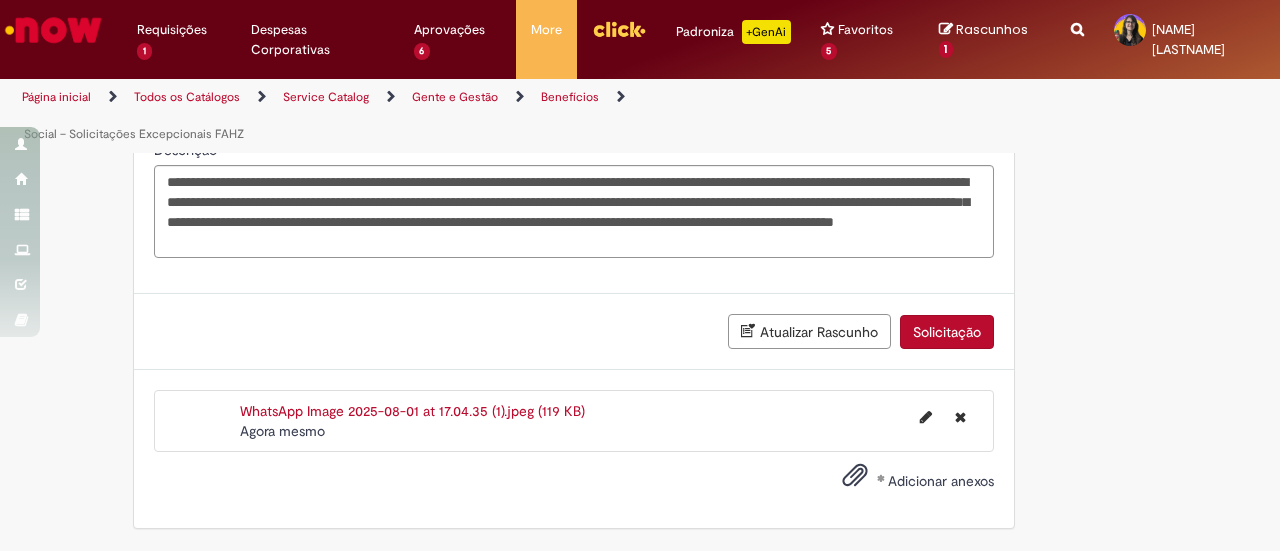 click on "Solicitação" at bounding box center (947, 332) 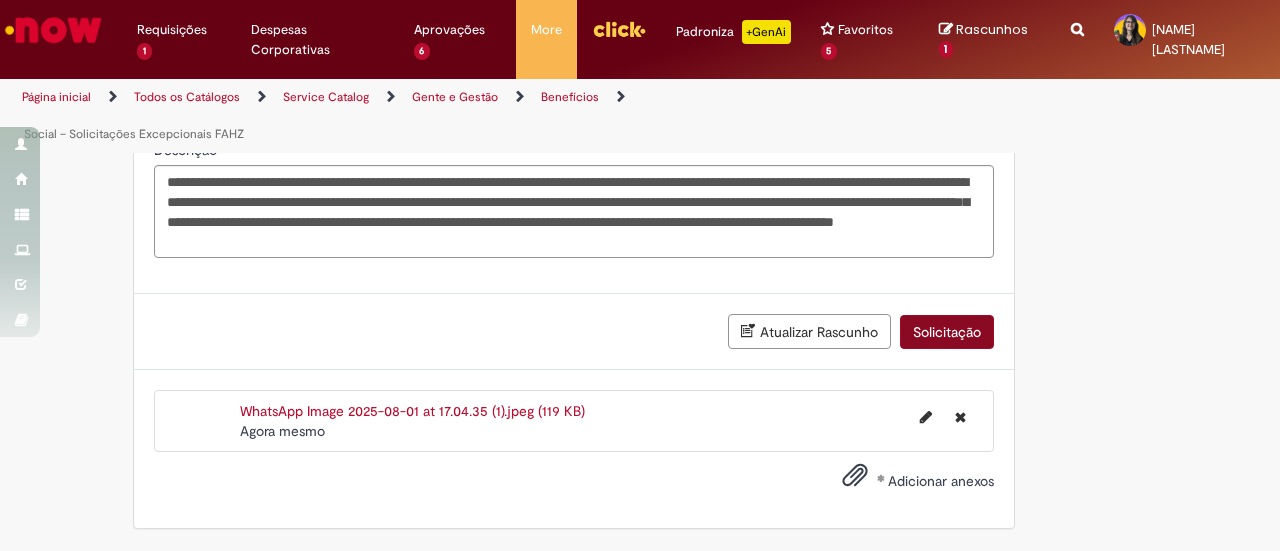 scroll, scrollTop: 1399, scrollLeft: 0, axis: vertical 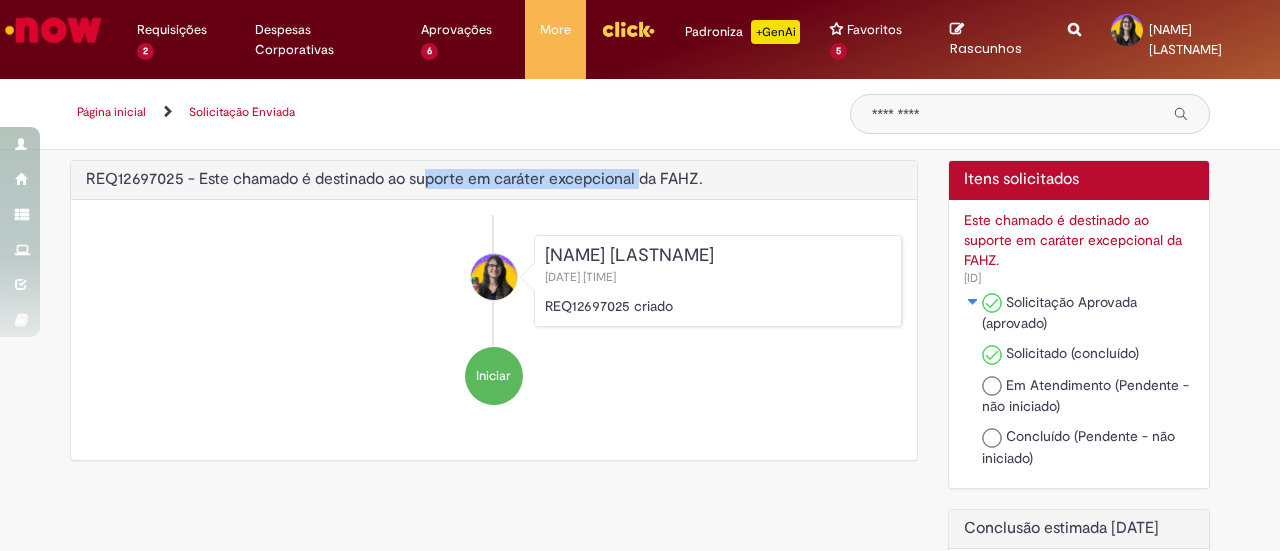 drag, startPoint x: 417, startPoint y: 179, endPoint x: 640, endPoint y: 154, distance: 224.39697 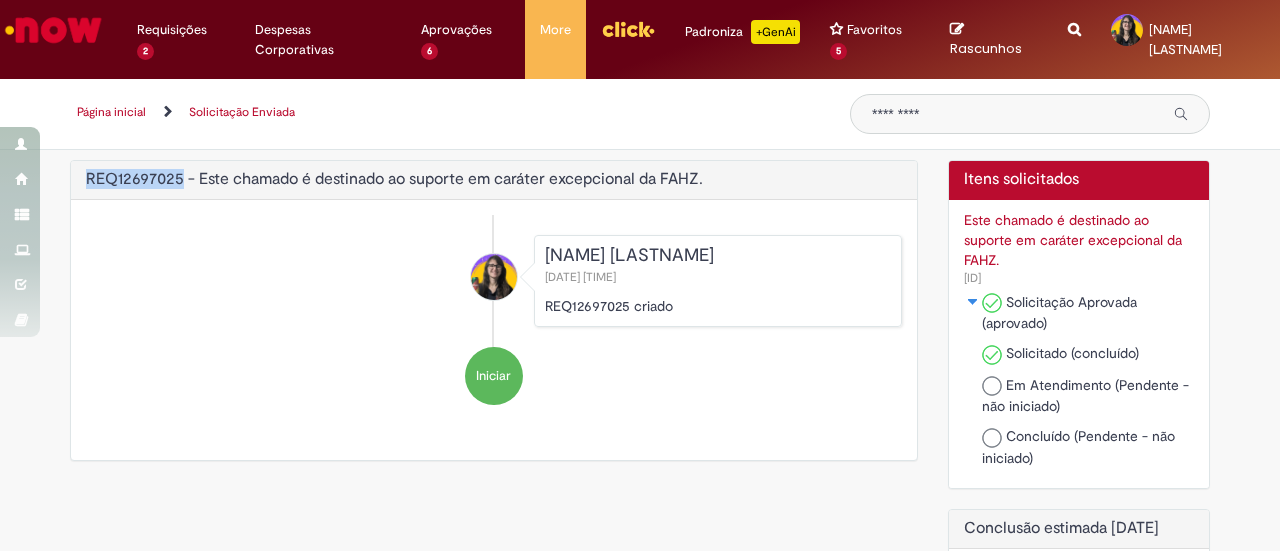 drag, startPoint x: 172, startPoint y: 186, endPoint x: 56, endPoint y: 171, distance: 116.965805 